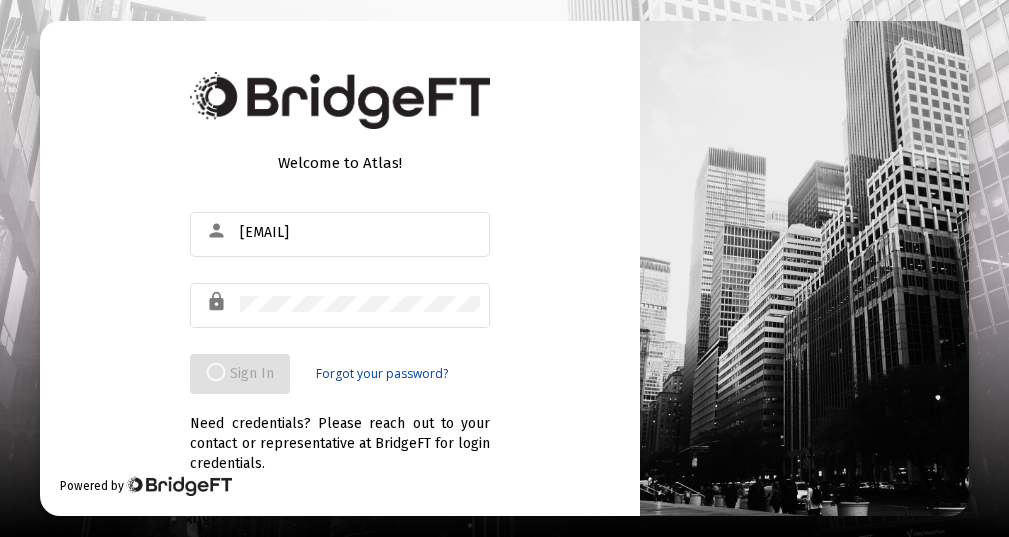 scroll, scrollTop: 0, scrollLeft: 0, axis: both 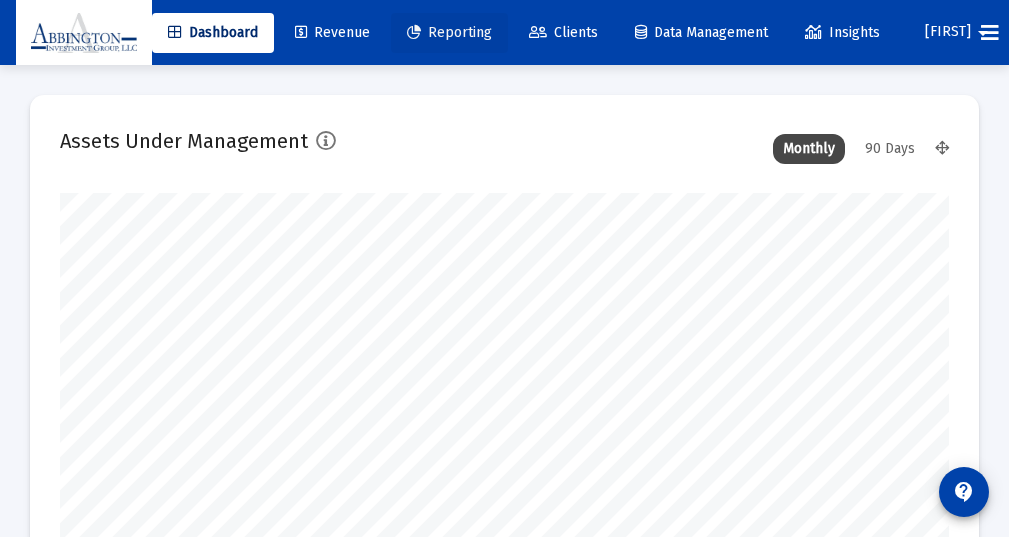click on "Reporting" at bounding box center [449, 32] 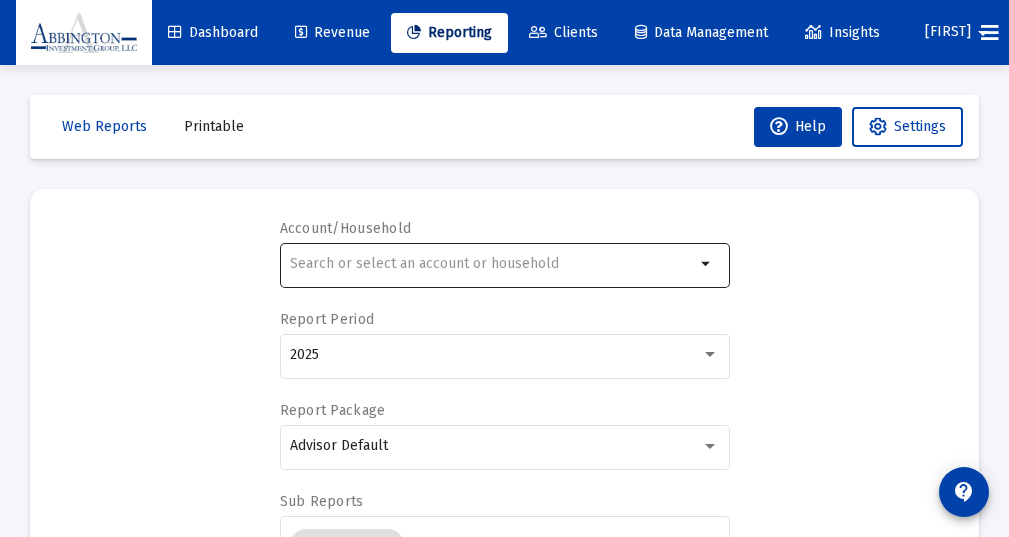 click on "arrow_drop_down" at bounding box center (707, 264) 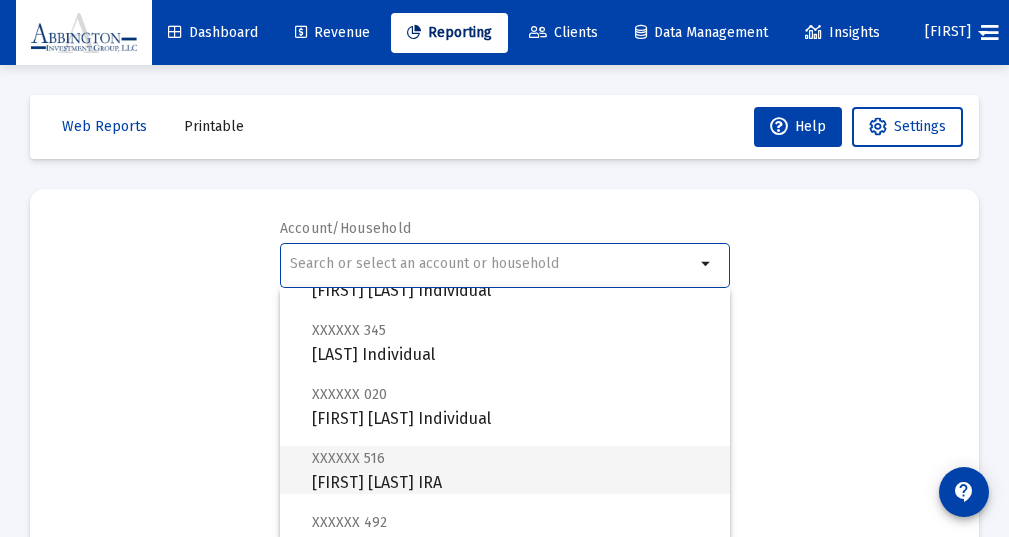 scroll, scrollTop: 336, scrollLeft: 0, axis: vertical 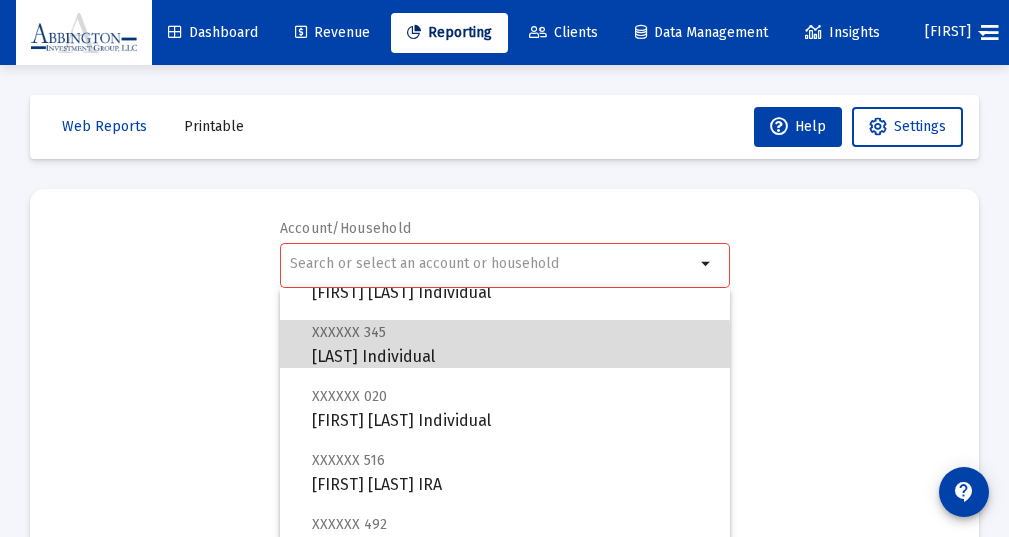 click on "XXXXXX 345 [LAST] Individual" at bounding box center (513, 344) 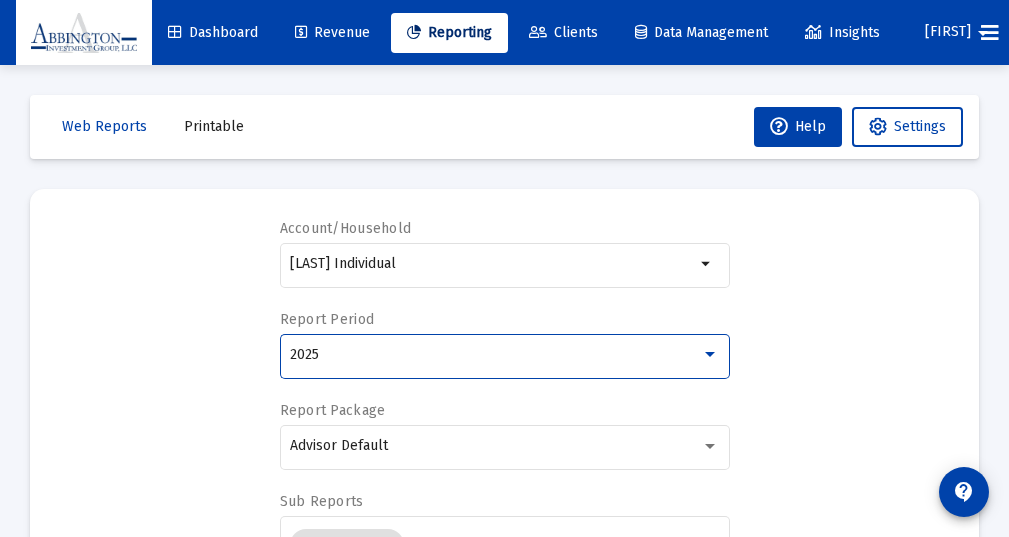 click at bounding box center [710, 354] 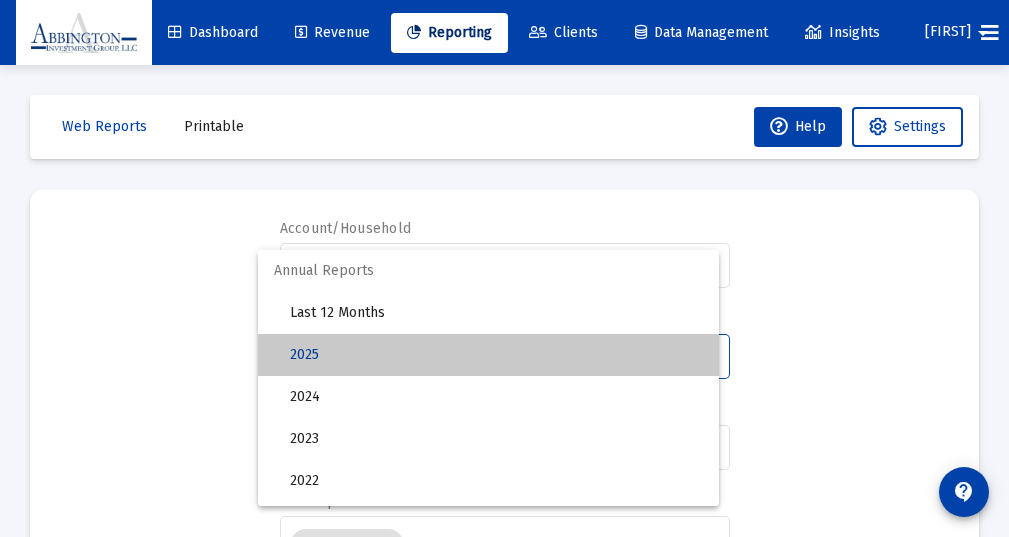click on "2025" at bounding box center (496, 355) 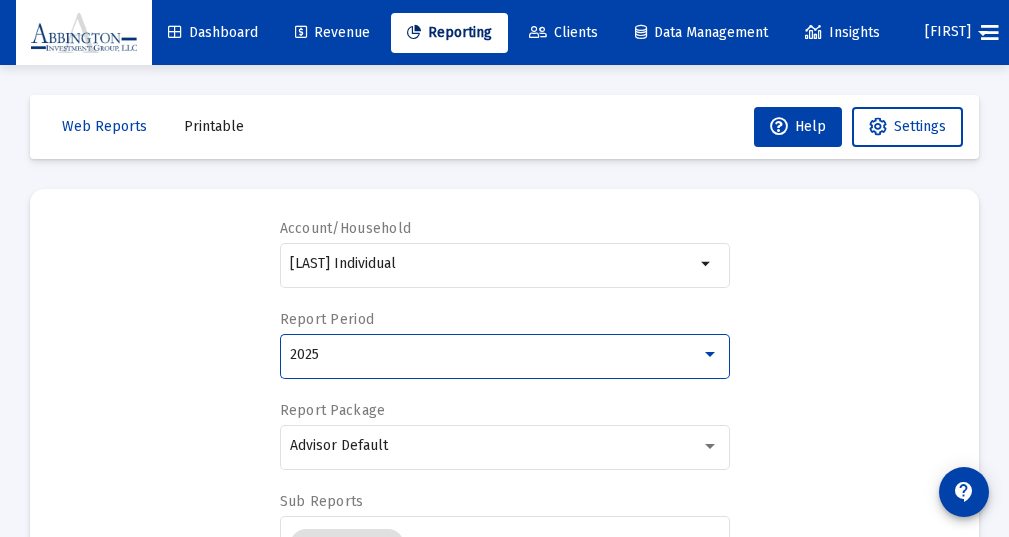 click at bounding box center (710, 354) 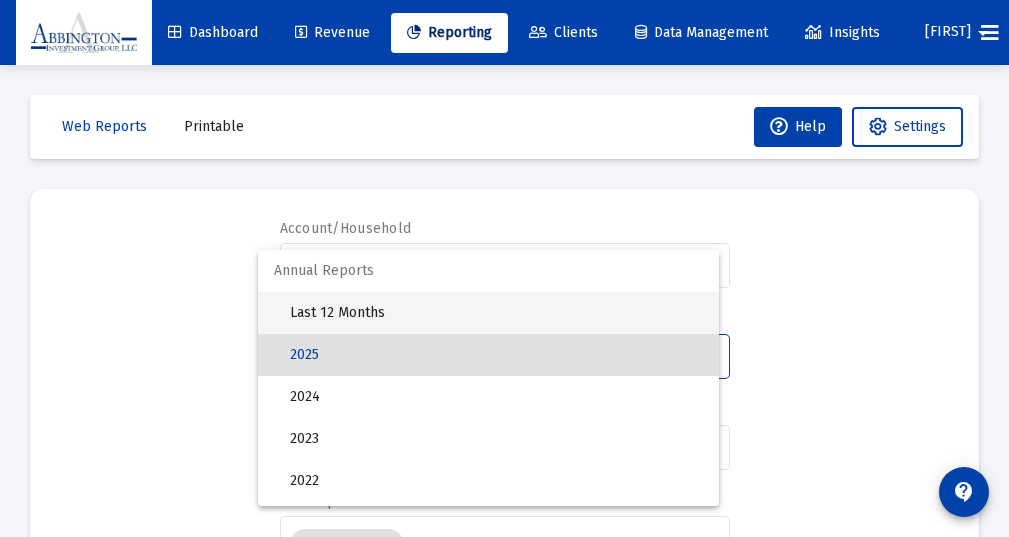 click on "Last 12 Months" at bounding box center [496, 313] 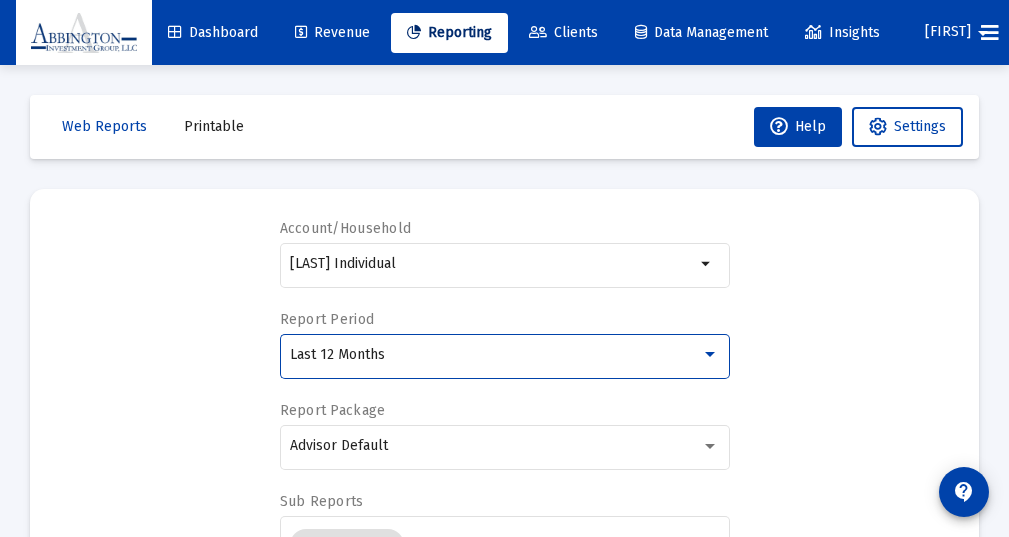 click at bounding box center (710, 354) 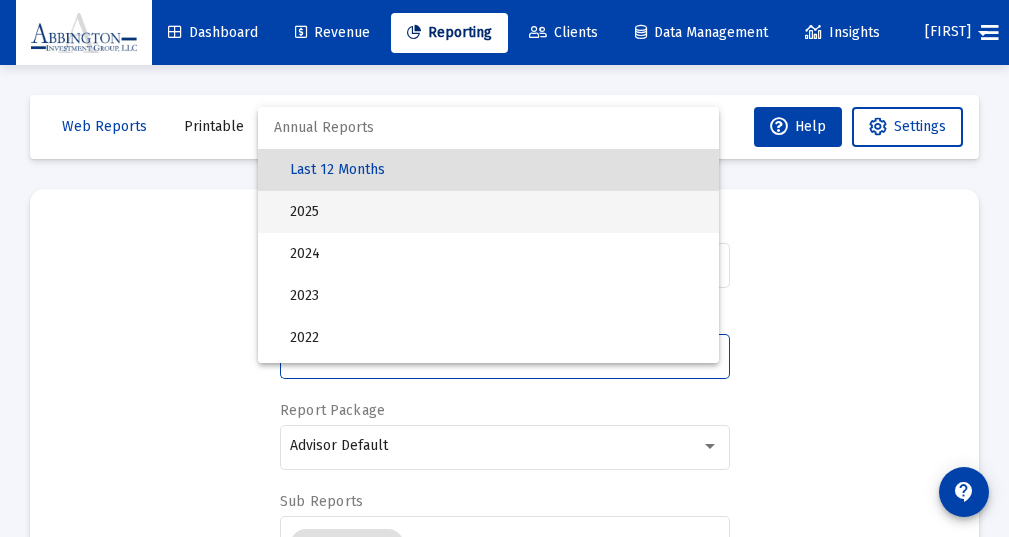 click on "2025" at bounding box center (496, 212) 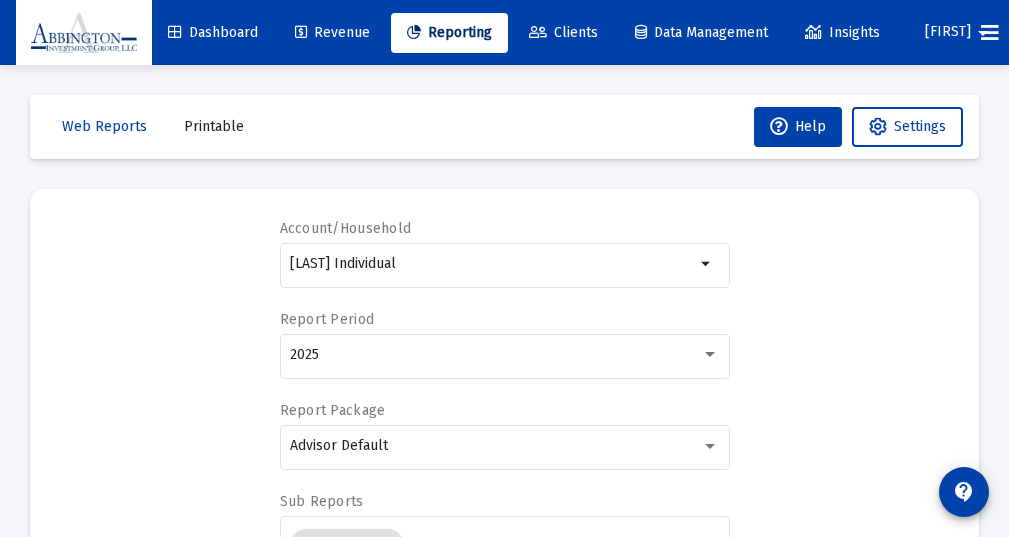 click on "Account/Household [LAST] Individual arrow_drop_down Report Period 2025 Report Package Advisor Default Sub Reports 2 Selected cancel arrow_drop_down Select Custom Period Additional Options Run Web Report Create PDF" at bounding box center [504, 463] 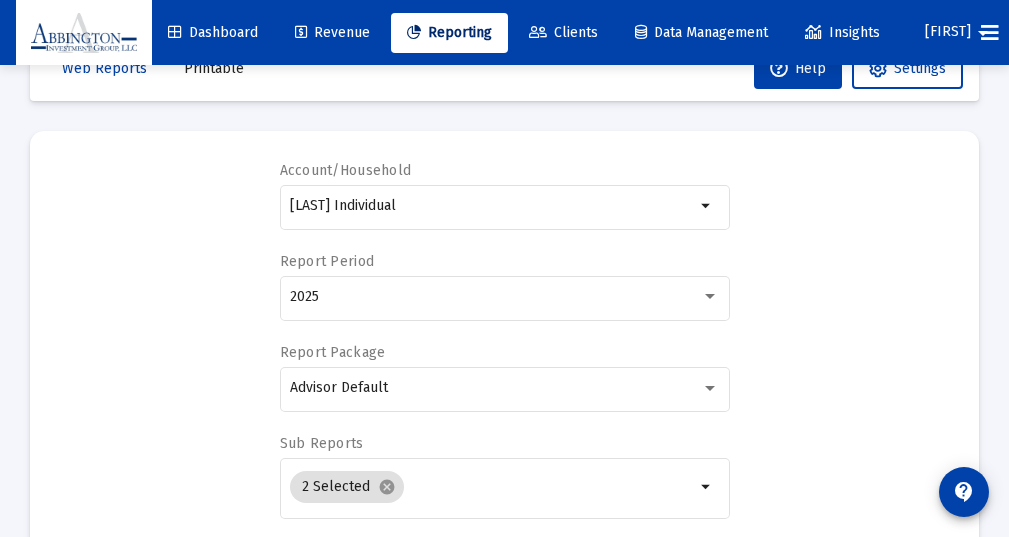 scroll, scrollTop: 55, scrollLeft: 0, axis: vertical 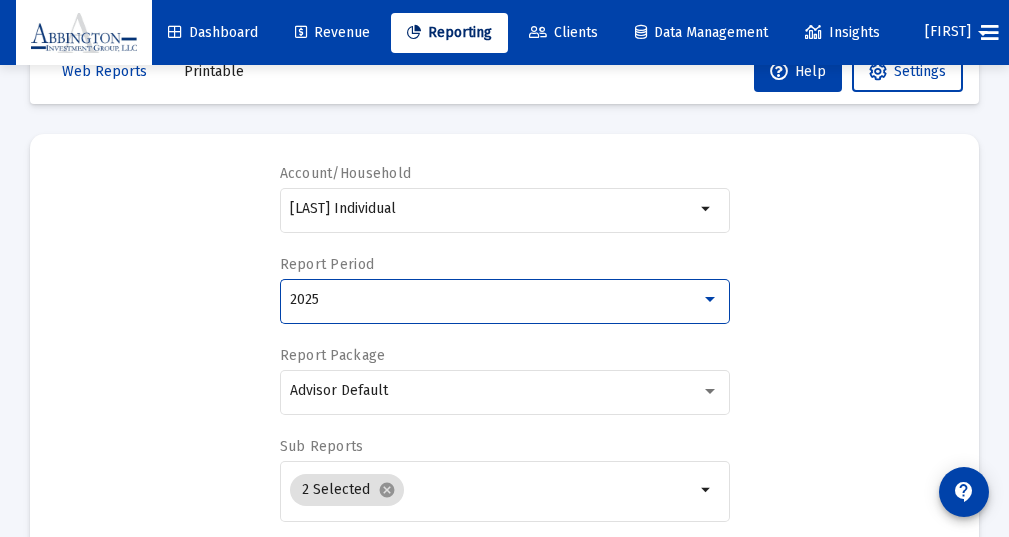 click at bounding box center (710, 299) 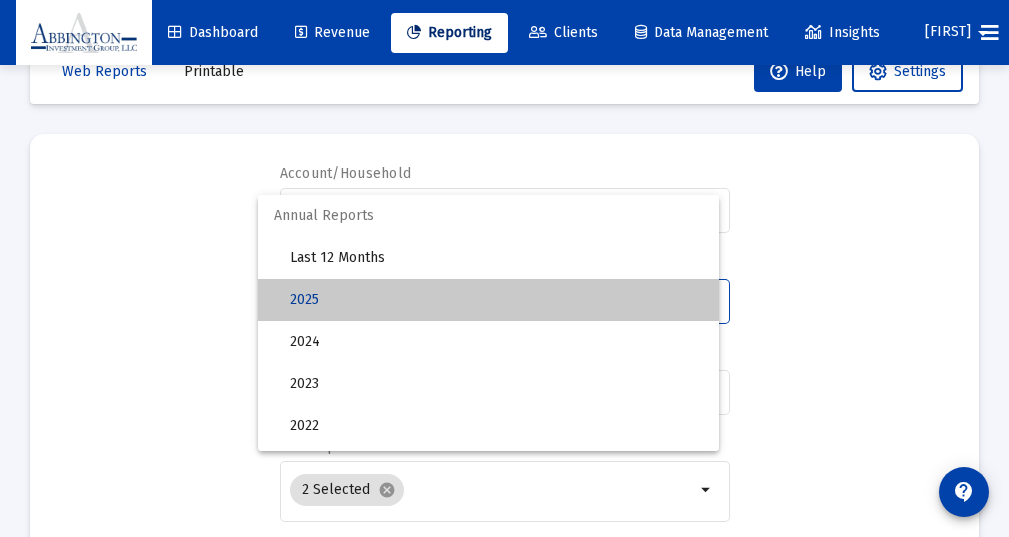 click on "2025" at bounding box center (496, 300) 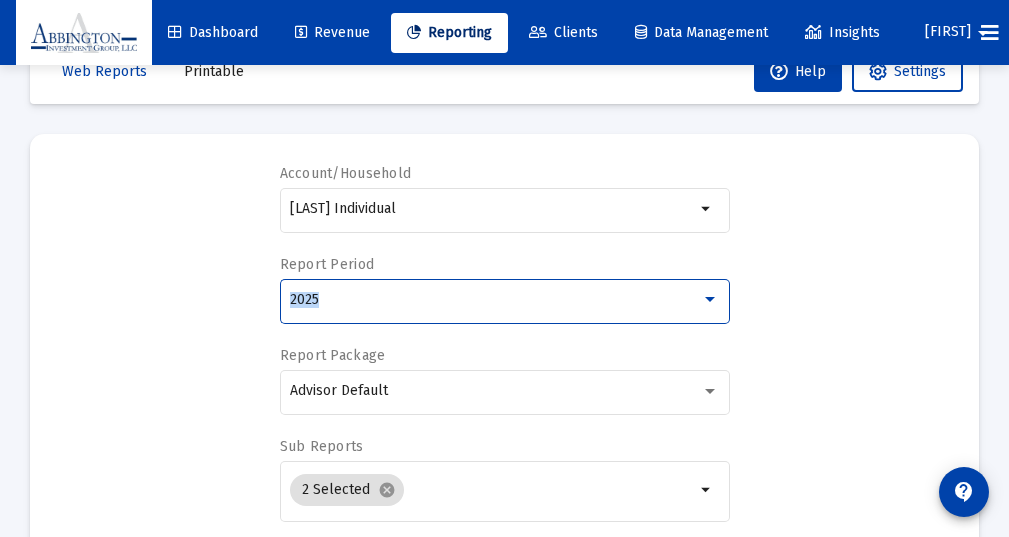 click on "2025" at bounding box center (304, 299) 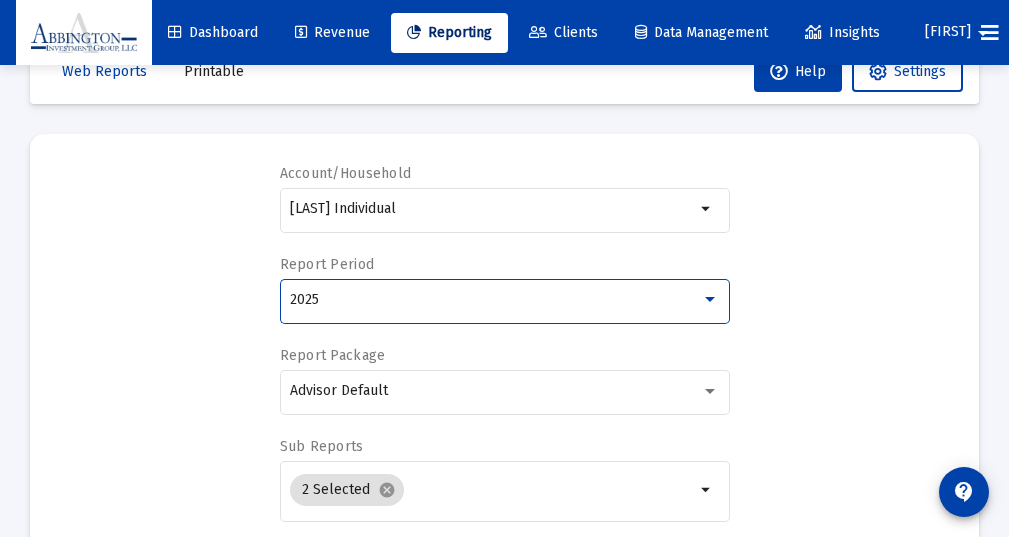 click on "2025" at bounding box center (304, 299) 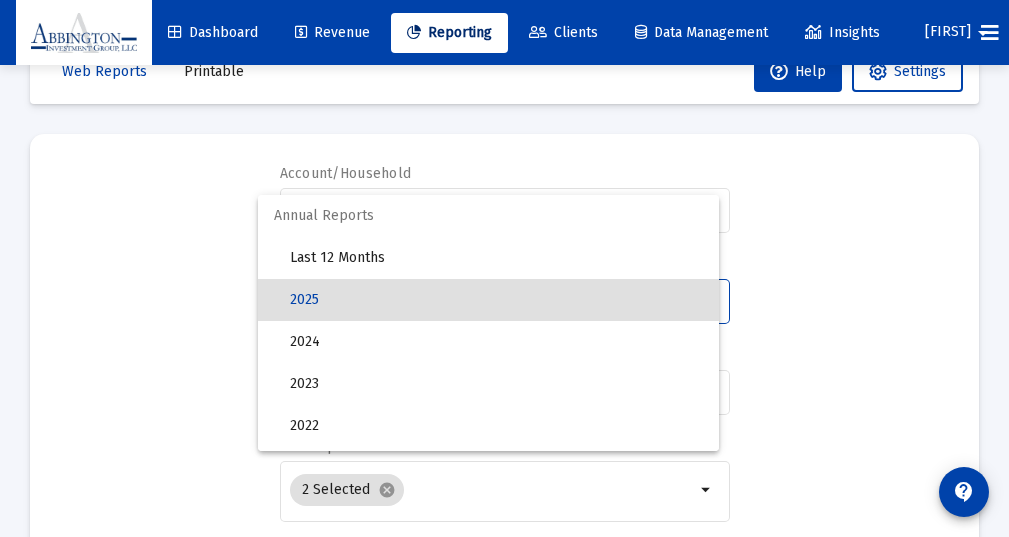 click on "2025" at bounding box center [496, 300] 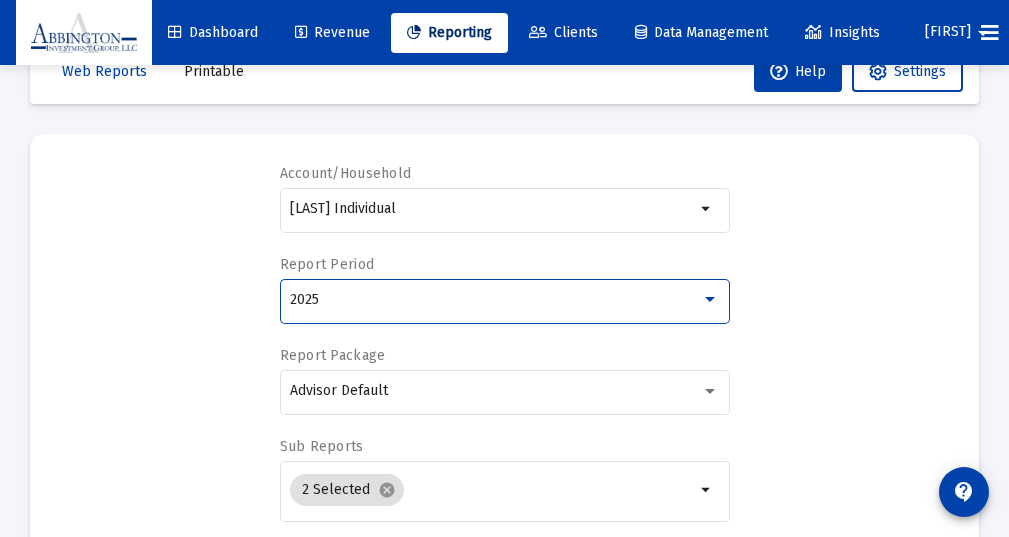 click at bounding box center (710, 300) 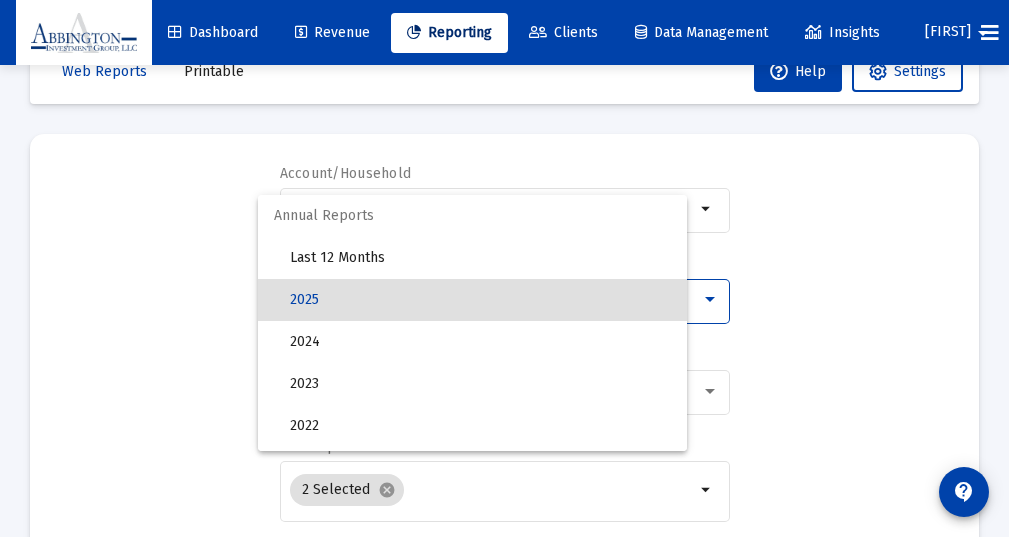 click on "2025" at bounding box center [472, 300] 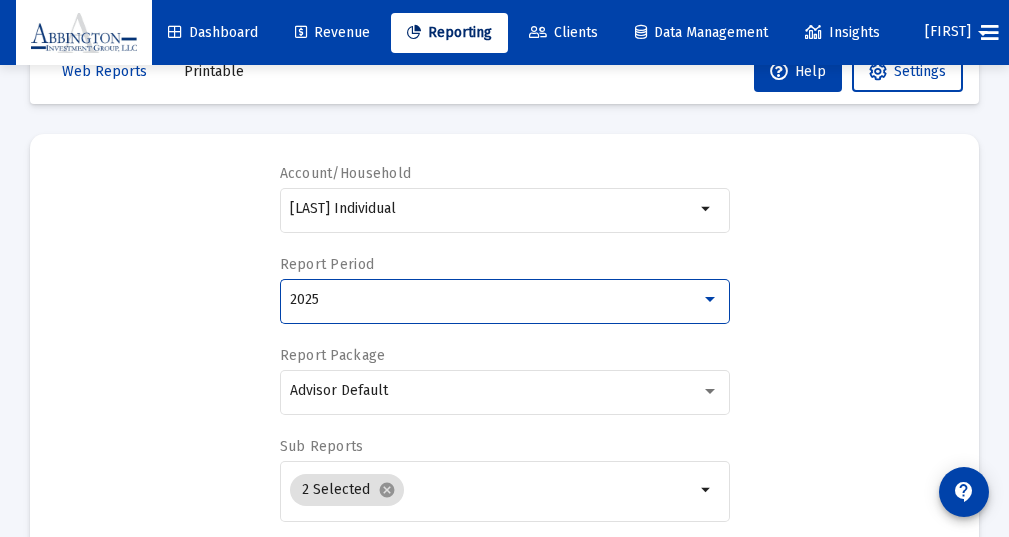 click on "2025" at bounding box center (495, 300) 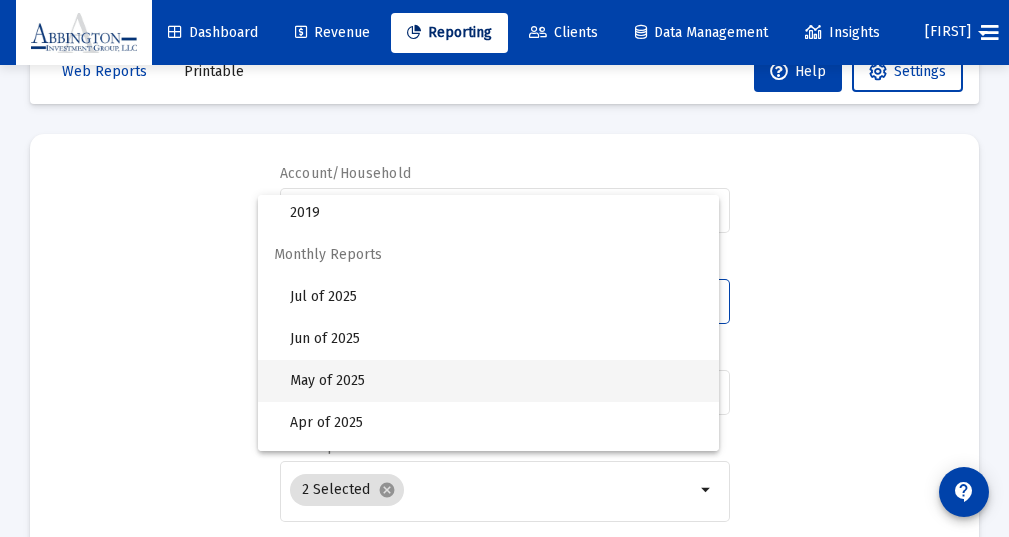 scroll, scrollTop: 341, scrollLeft: 0, axis: vertical 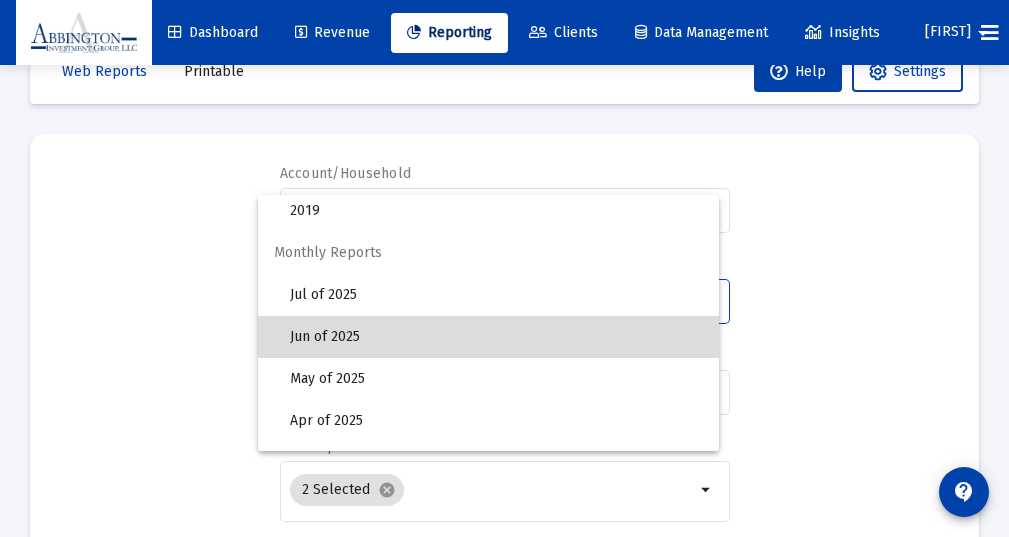 click on "Jun of 2025" at bounding box center [496, 337] 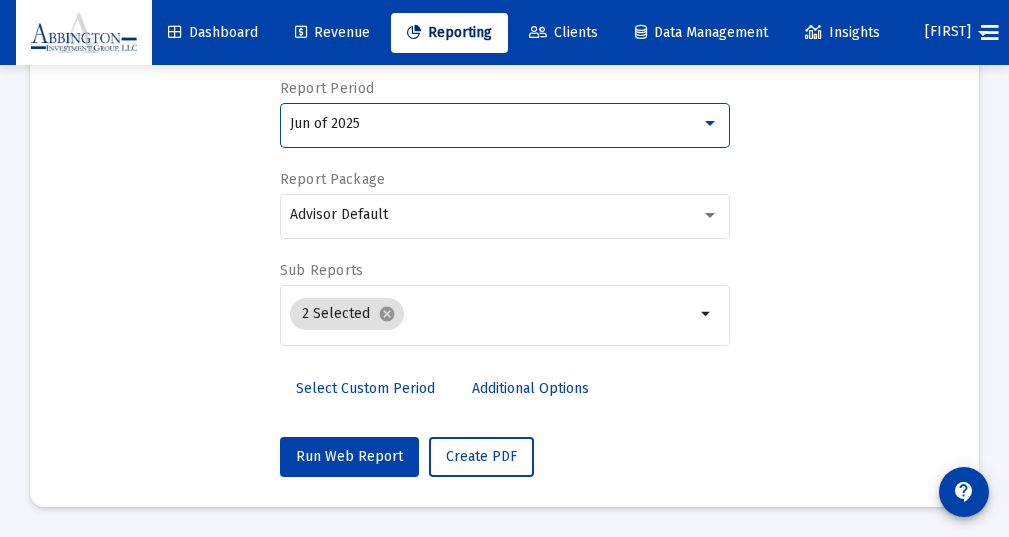 scroll, scrollTop: 231, scrollLeft: 0, axis: vertical 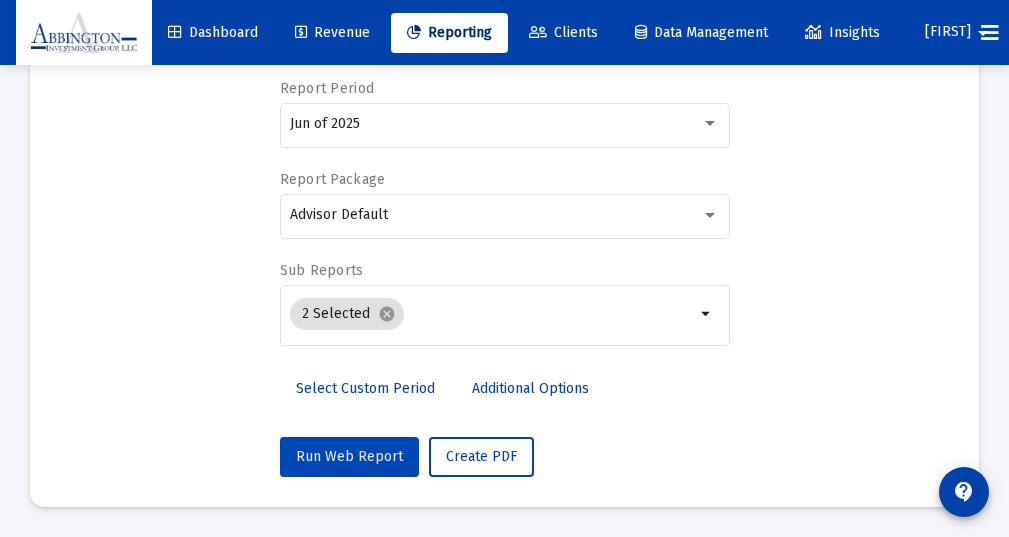 click on "Run Web Report" at bounding box center [349, 456] 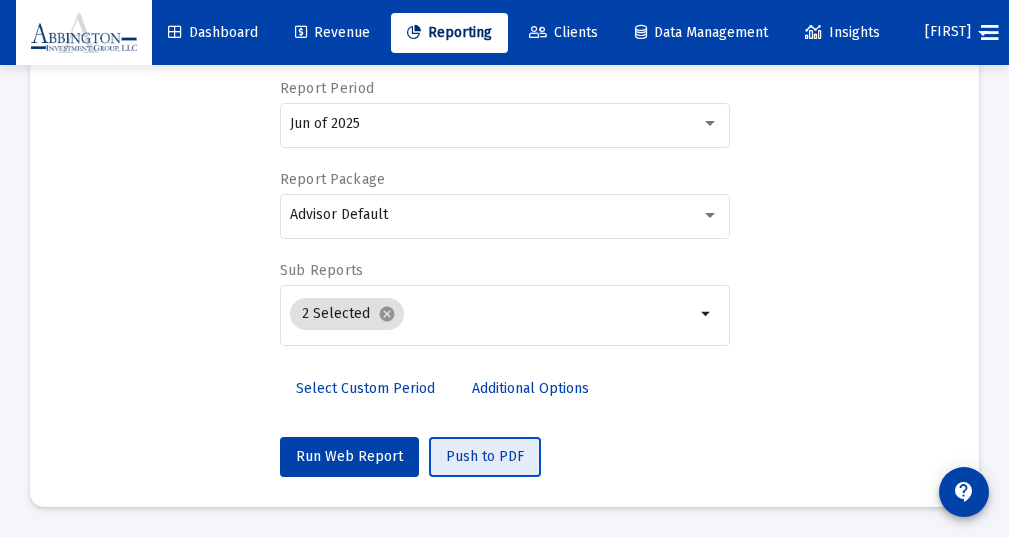 click on "Push to PDF" at bounding box center [485, 456] 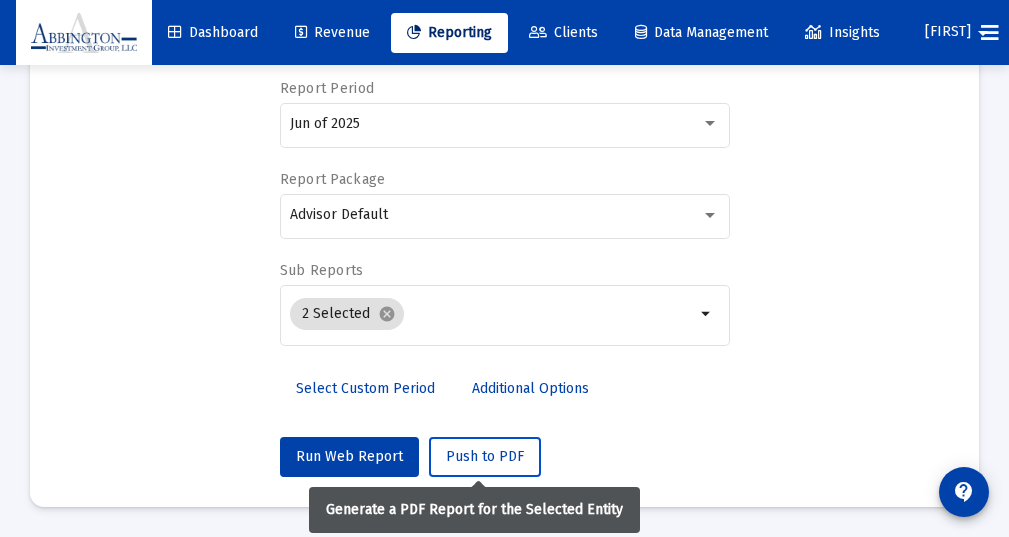 click on "Push to PDF" at bounding box center (485, 456) 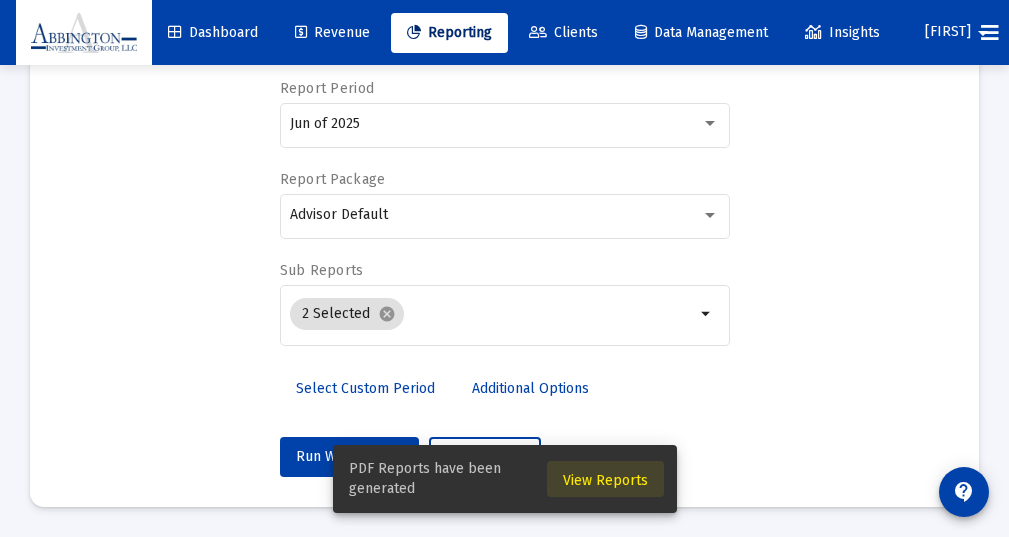 click on "View Reports" at bounding box center (605, 480) 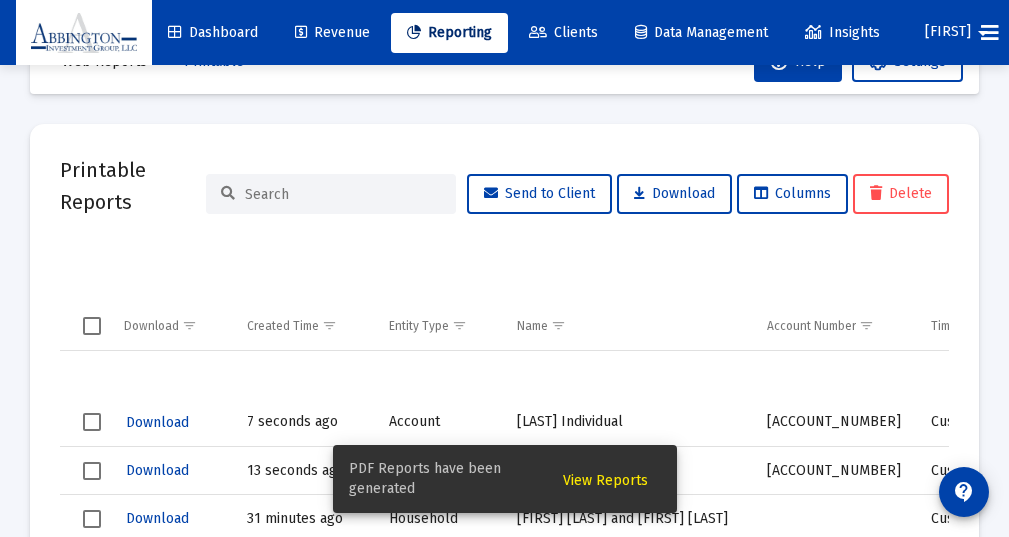 click on "Download" at bounding box center (157, 422) 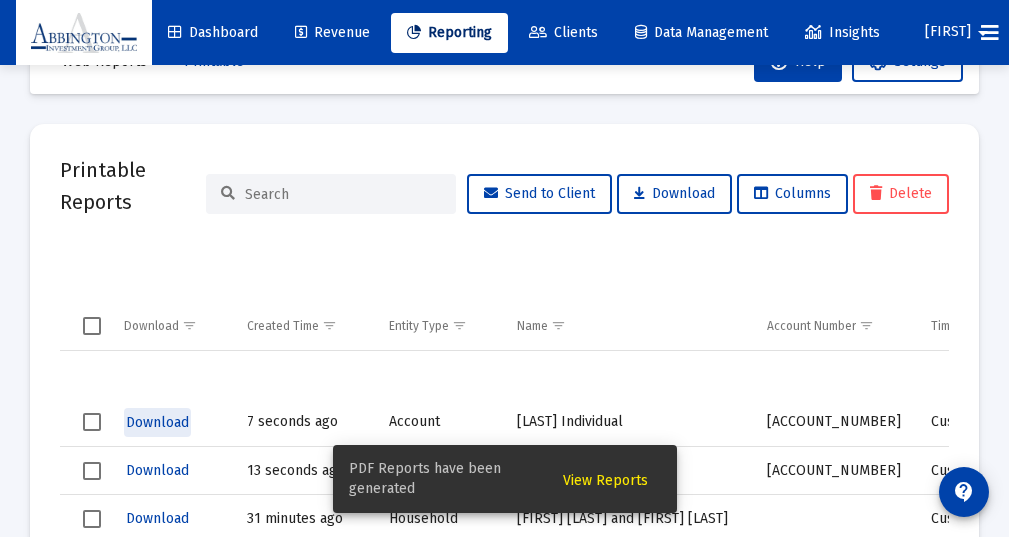 click on "Download" at bounding box center [157, 422] 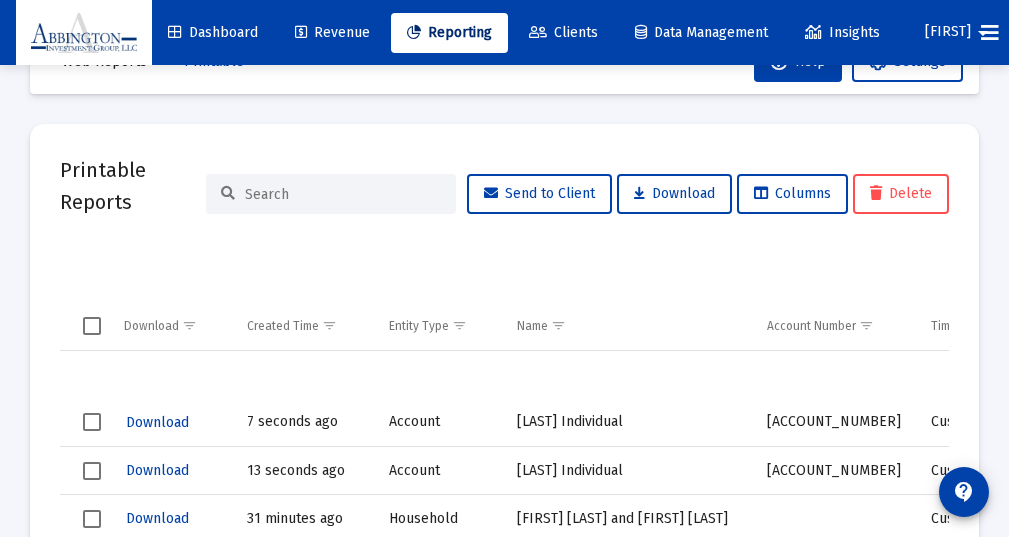 click on "arrow_drop_down" at bounding box center (983, 33) 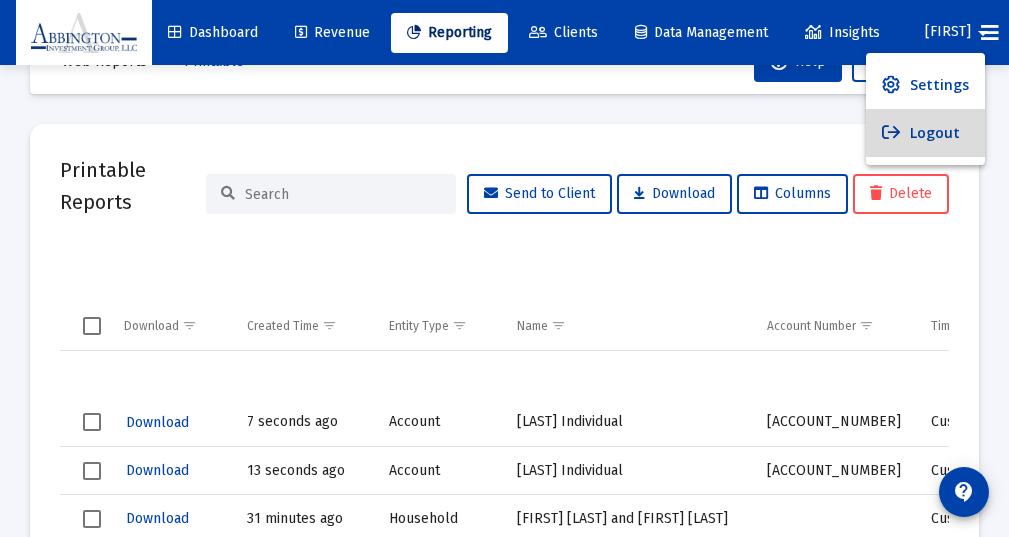 click on "Logout" at bounding box center [925, 133] 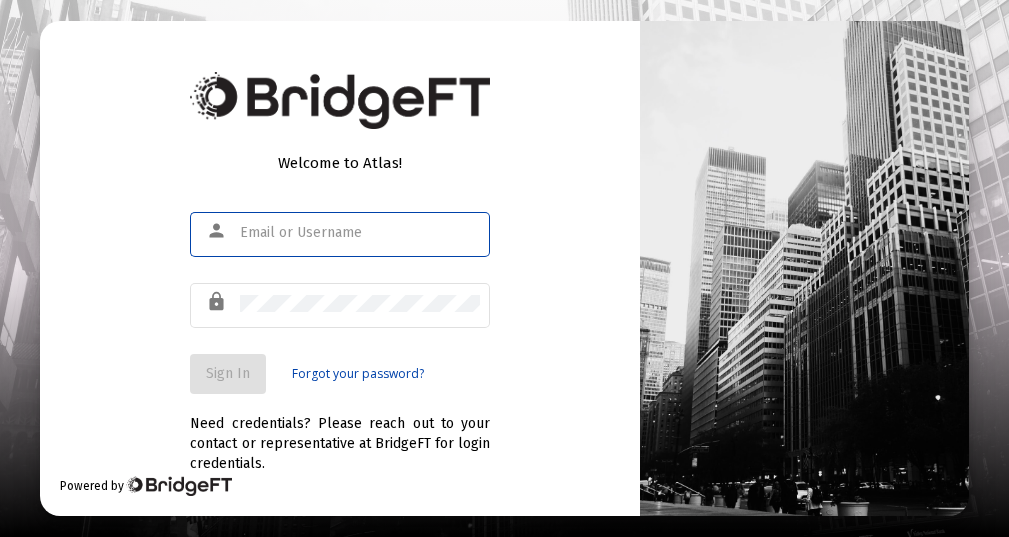 scroll, scrollTop: 0, scrollLeft: 0, axis: both 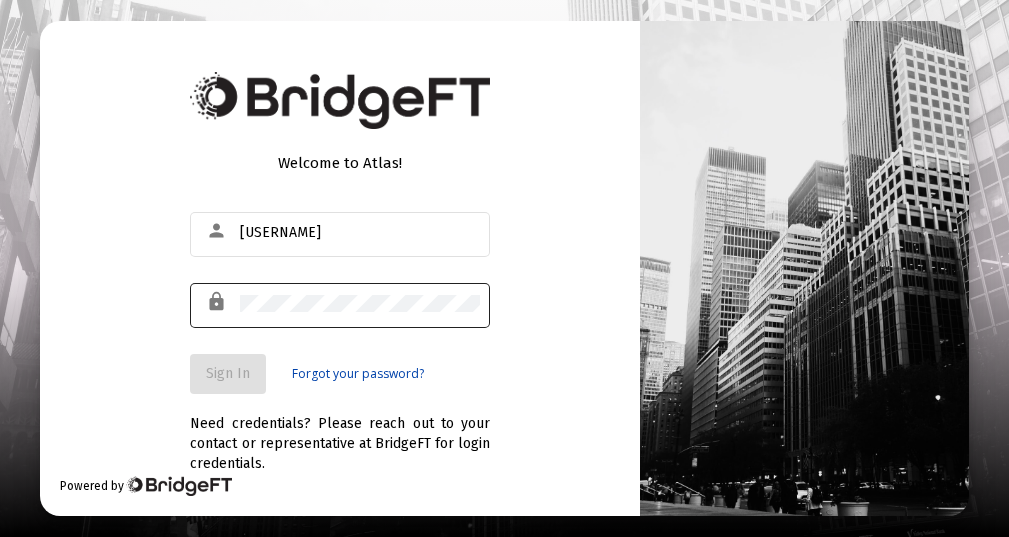 click on "lock" at bounding box center [220, 302] 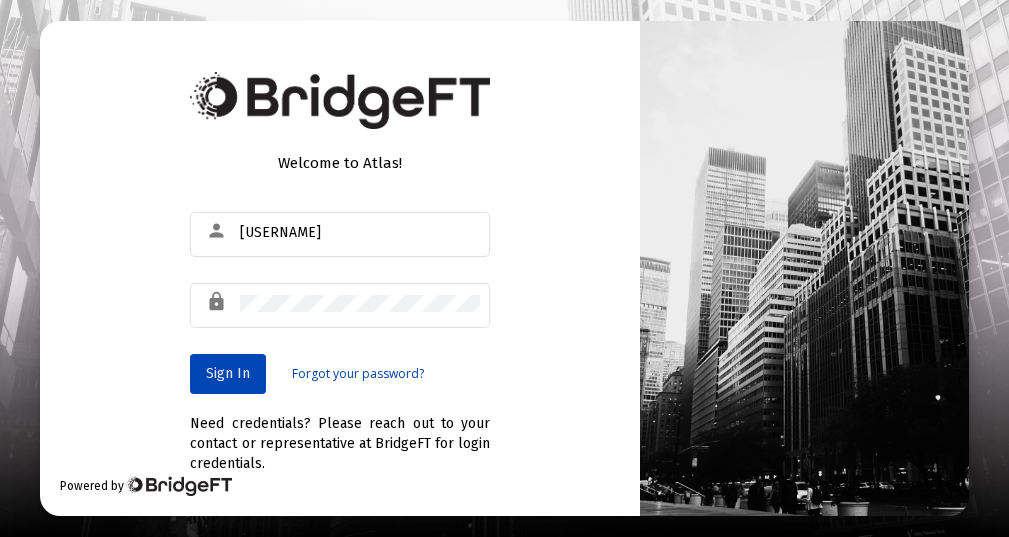 click on "Sign In" at bounding box center [228, 373] 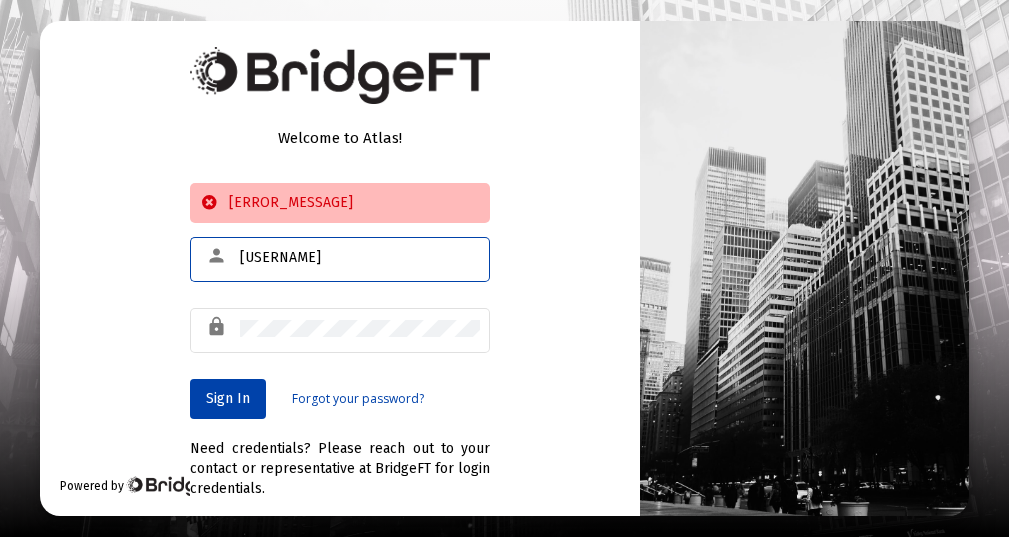 click on "connollyj0619" at bounding box center (360, 258) 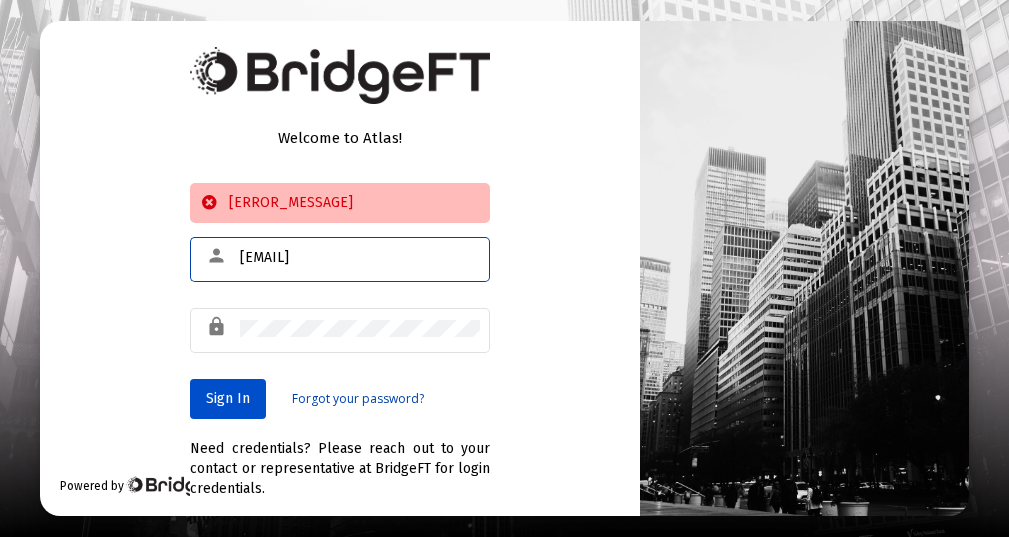 type on "connollyj0619@gmail.com" 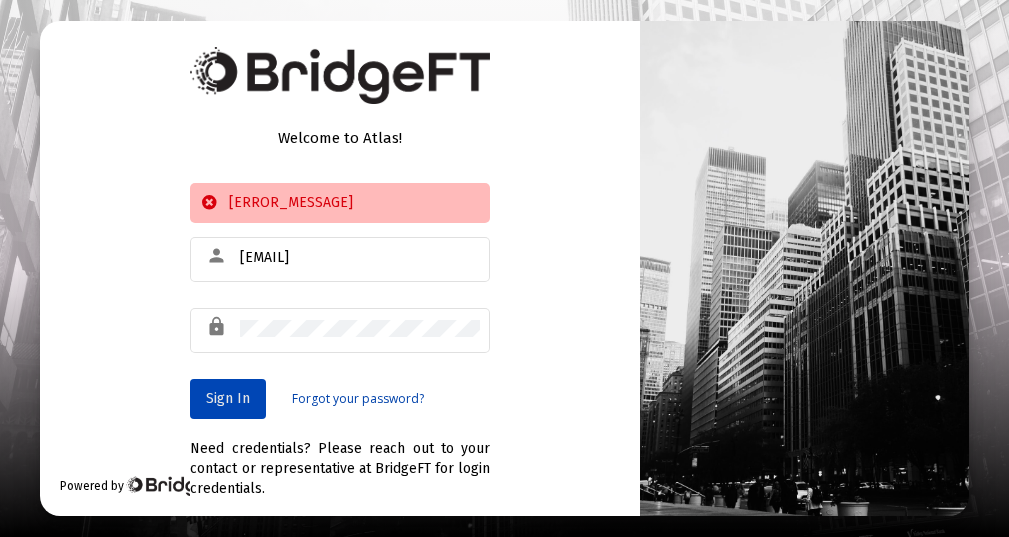 click on "Sign In" at bounding box center (228, 398) 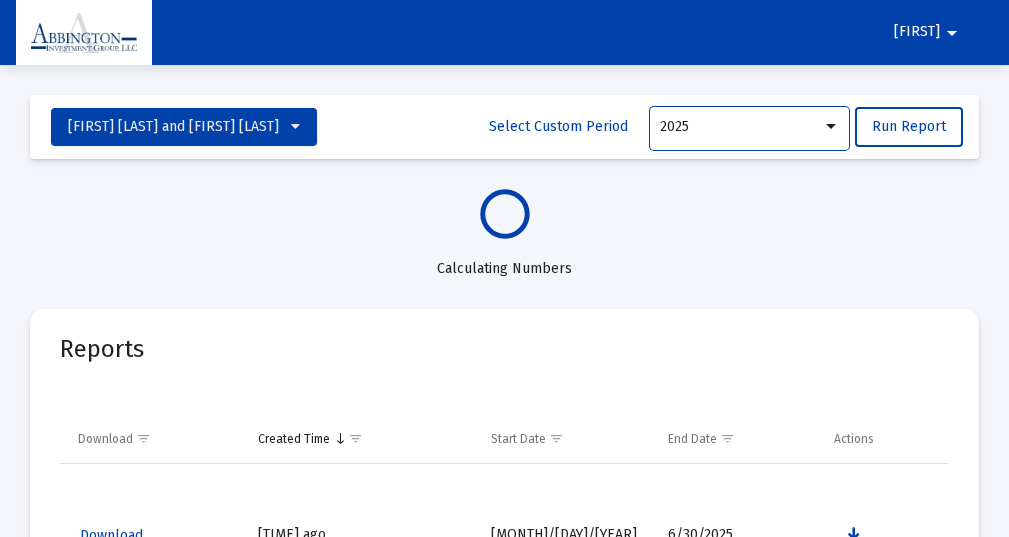 click at bounding box center (831, 127) 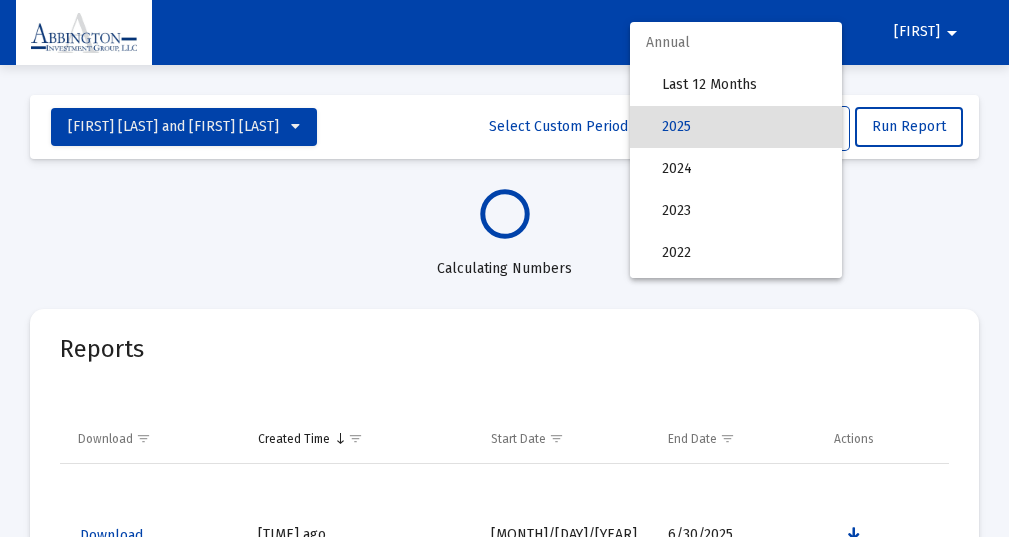click at bounding box center (504, 268) 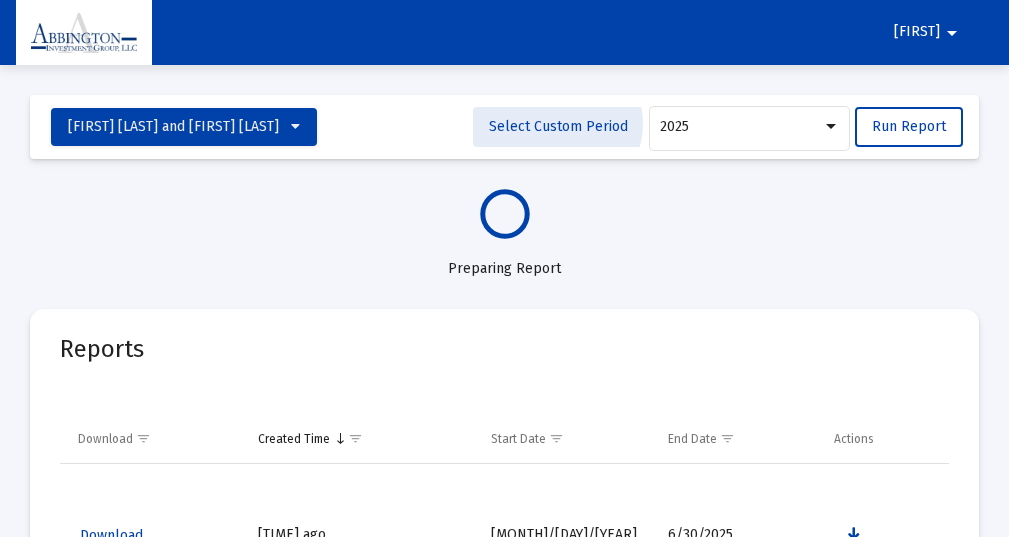 click on "Select Custom Period" at bounding box center (558, 126) 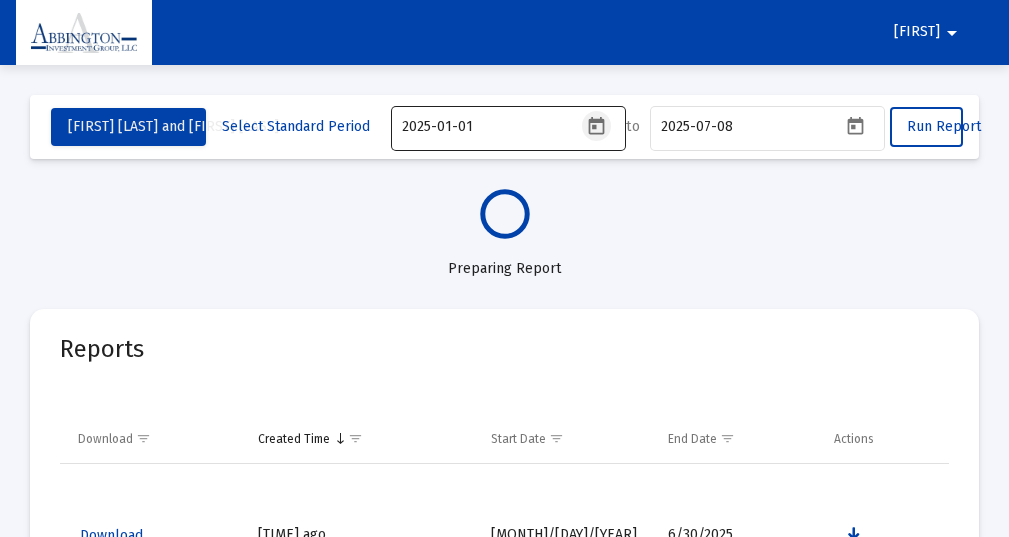 click at bounding box center (596, 125) 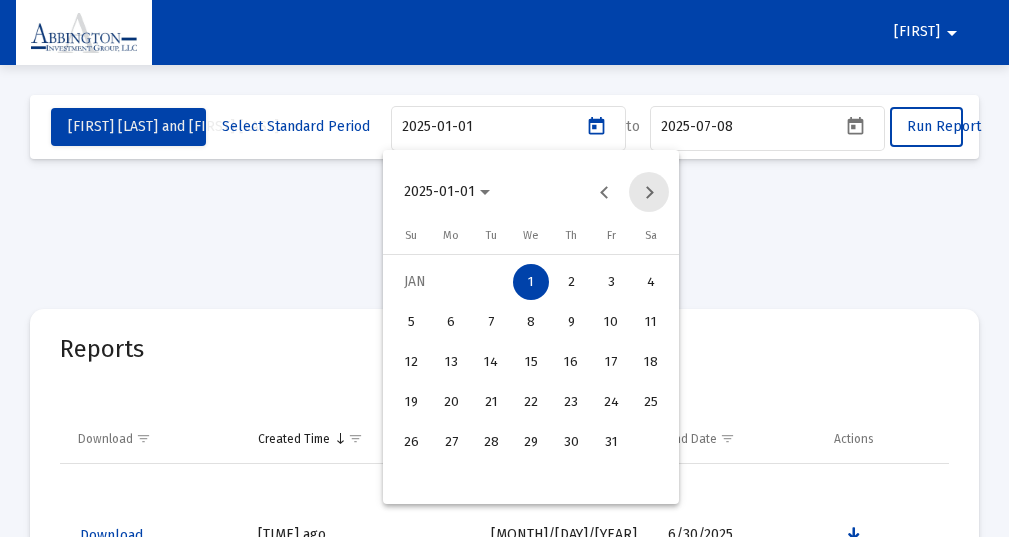 click at bounding box center [649, 192] 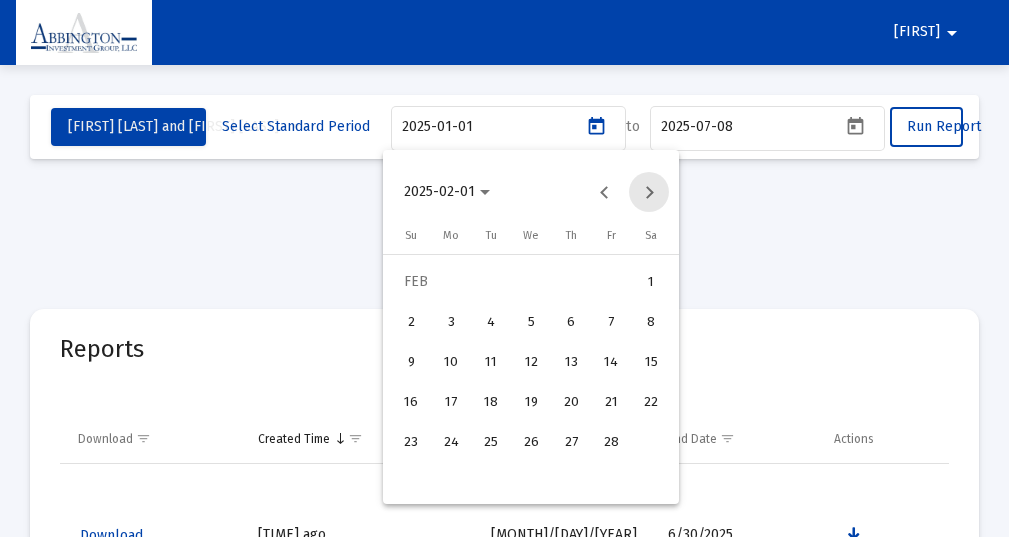 click at bounding box center (649, 192) 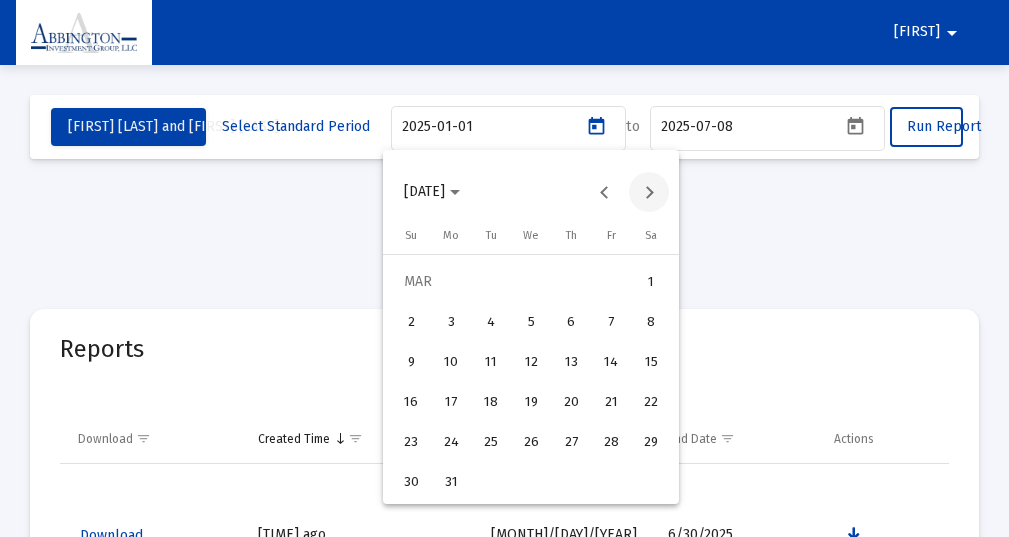 click at bounding box center (649, 192) 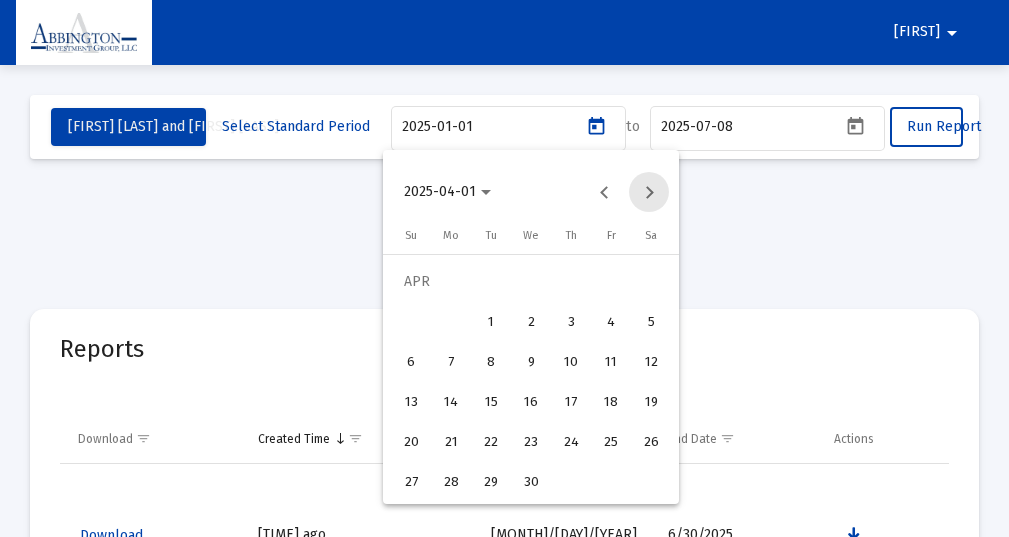 click at bounding box center [649, 192] 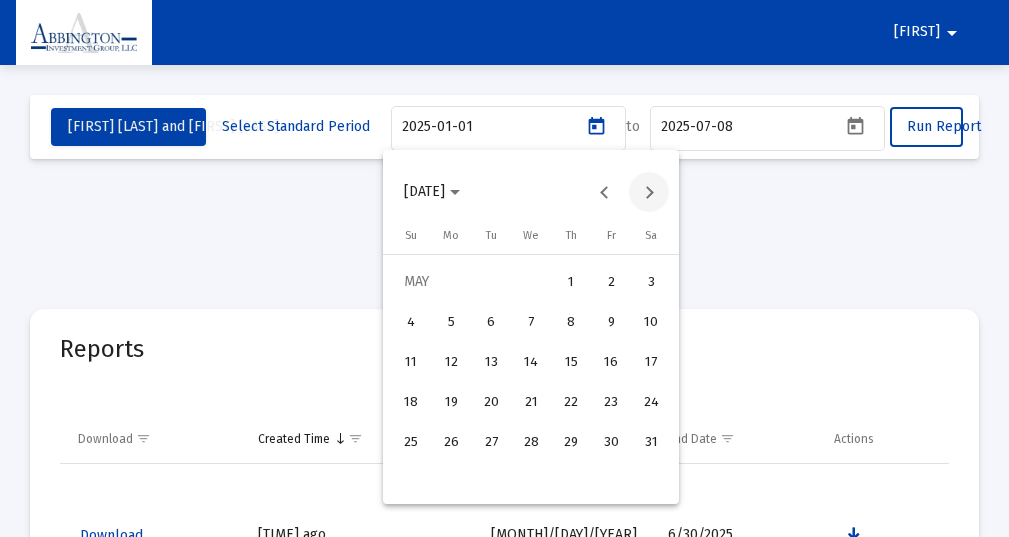 click at bounding box center (649, 192) 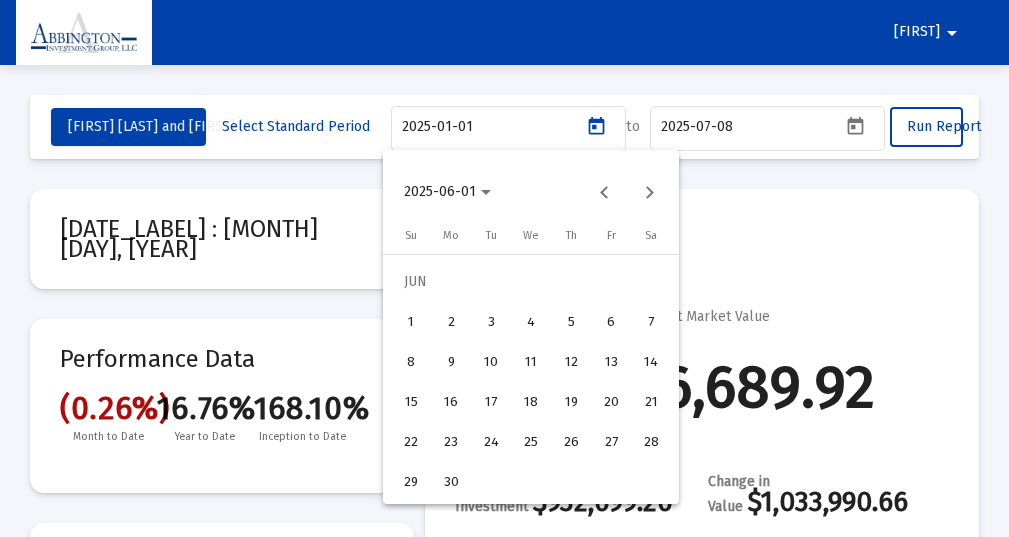 scroll, scrollTop: 1920, scrollLeft: 0, axis: vertical 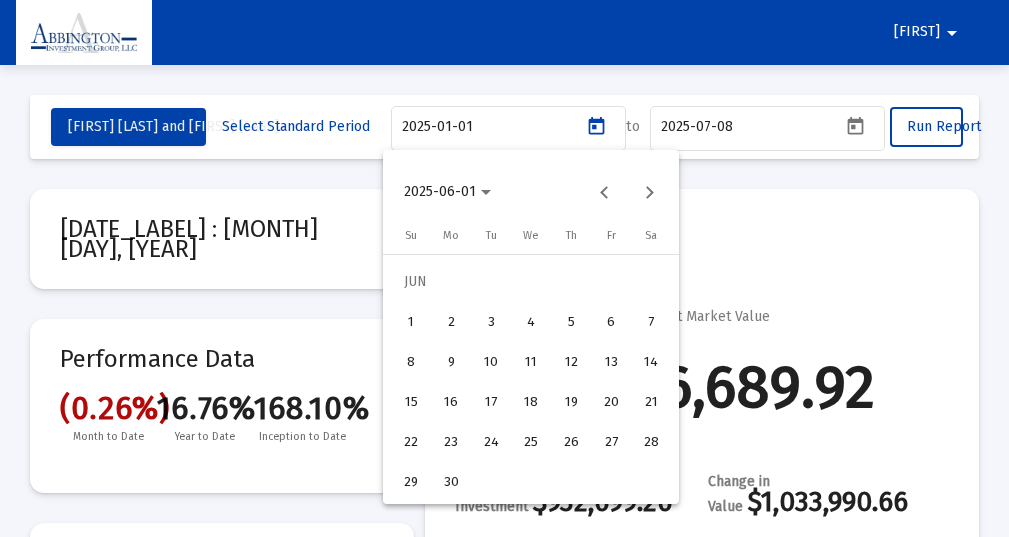 click on "2" at bounding box center [451, 322] 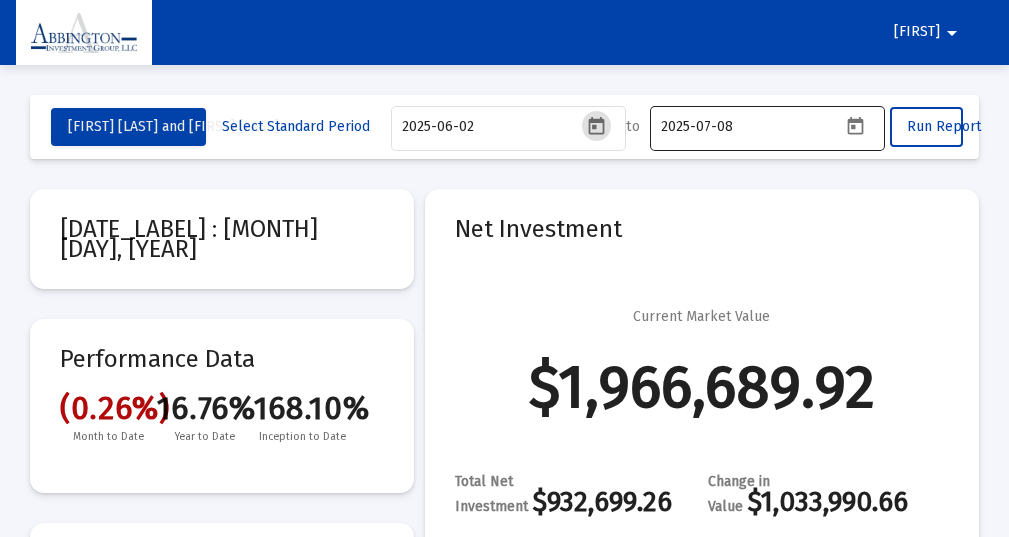 click at bounding box center (855, 126) 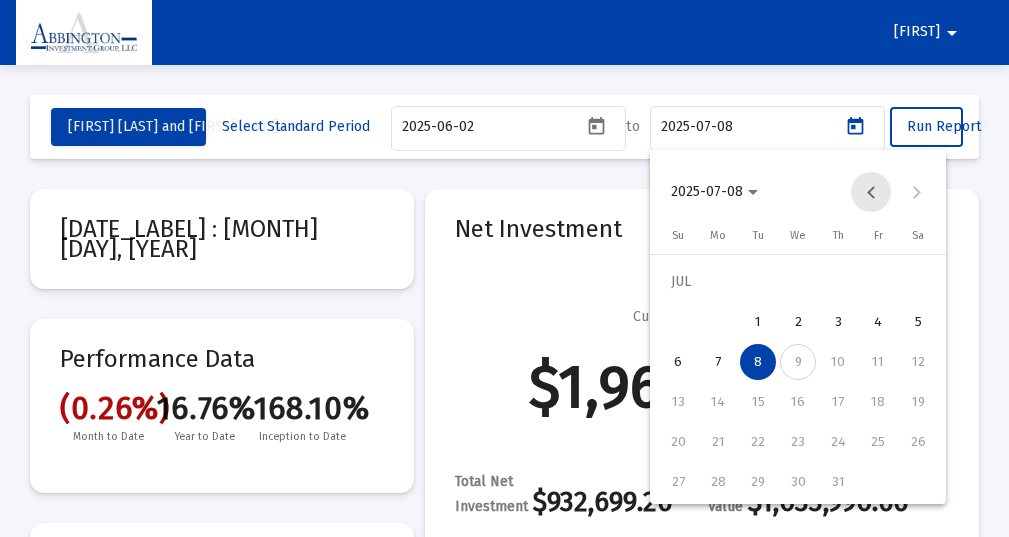 click at bounding box center [871, 192] 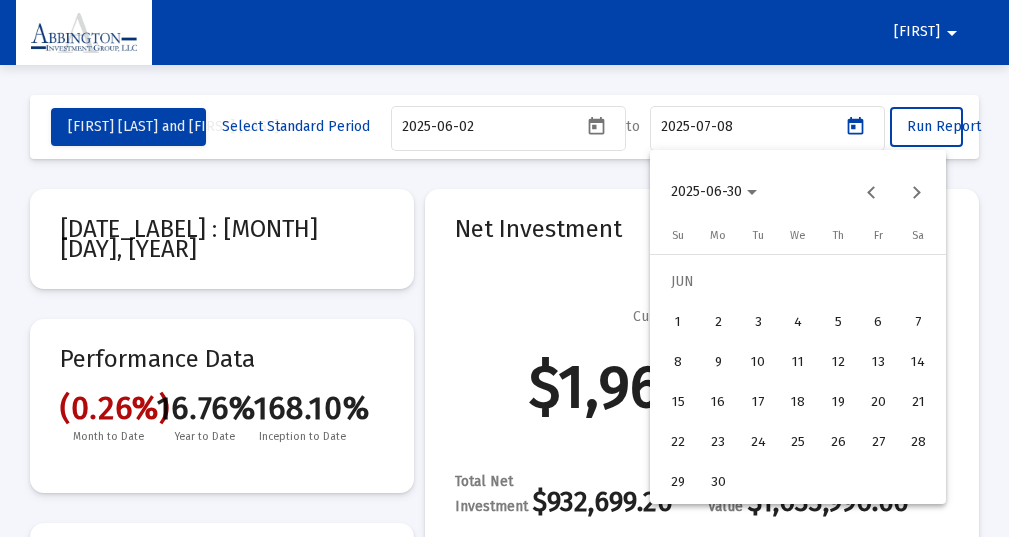 click on "30" at bounding box center [718, 482] 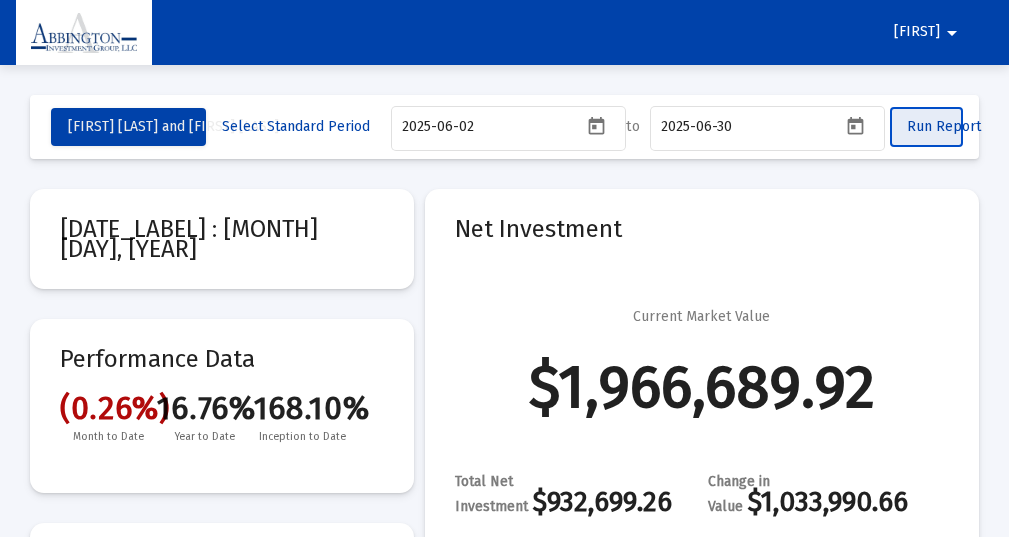 click on "Run Report" at bounding box center (926, 127) 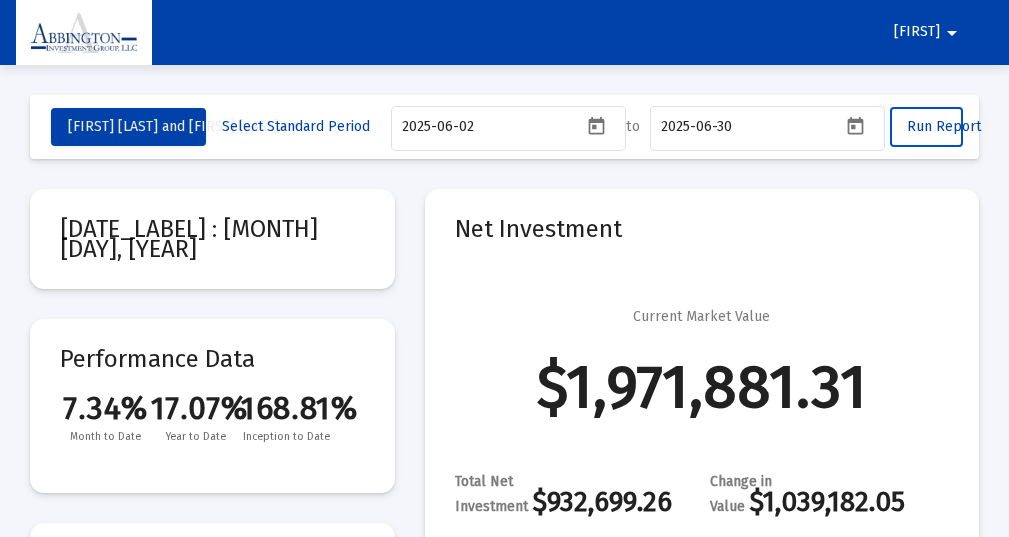 scroll, scrollTop: 1920, scrollLeft: 0, axis: vertical 